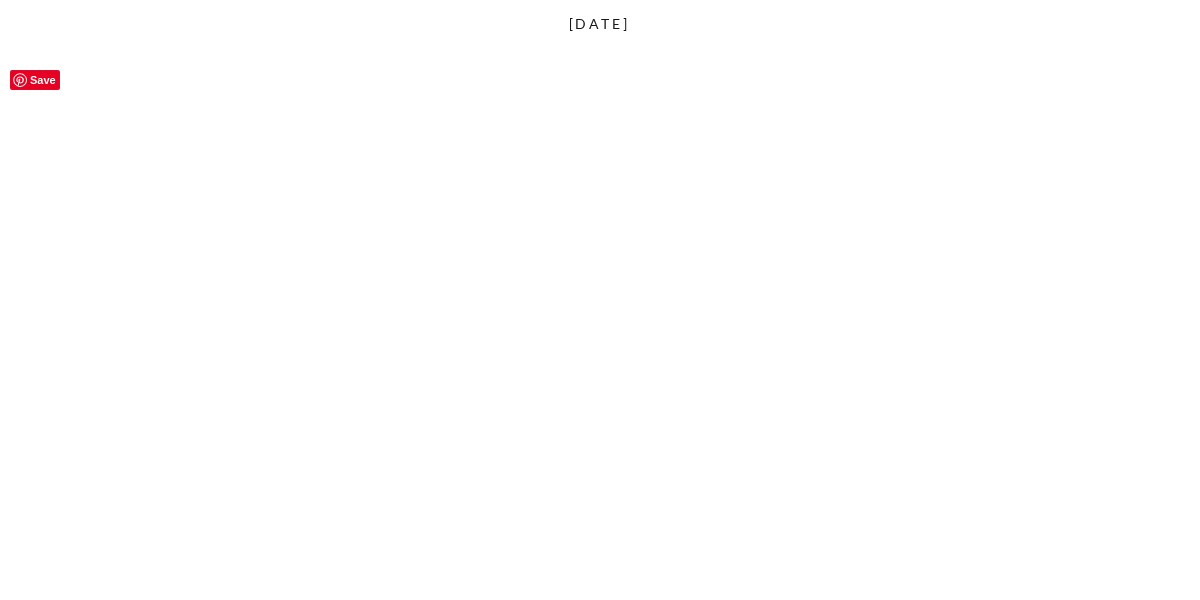 scroll, scrollTop: 630, scrollLeft: 0, axis: vertical 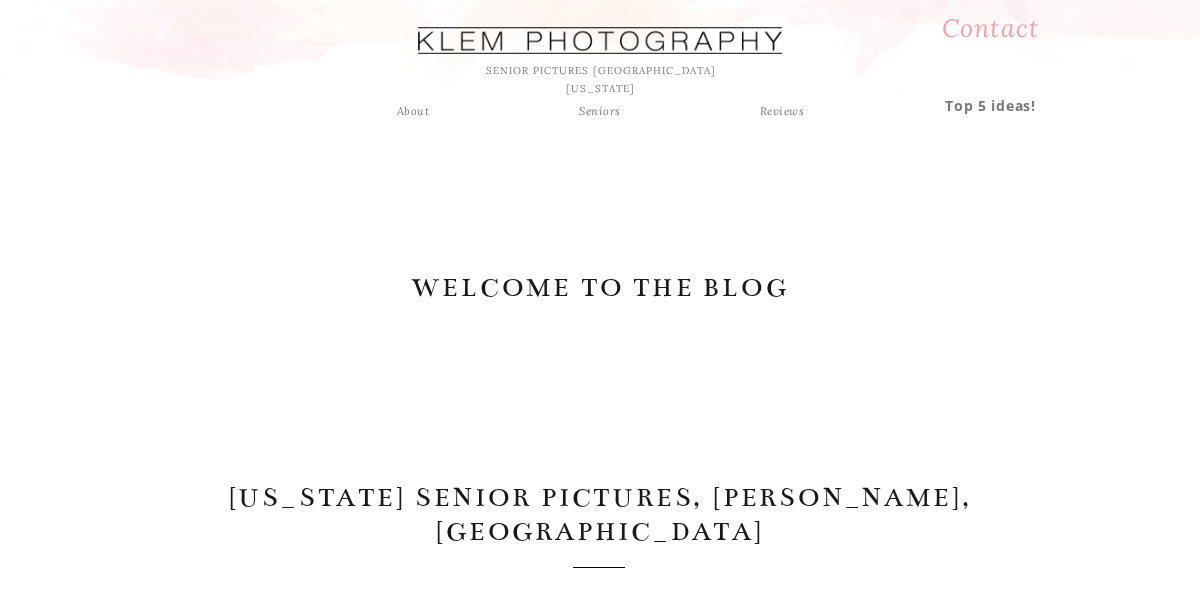 click on "Seniors" at bounding box center [600, 111] 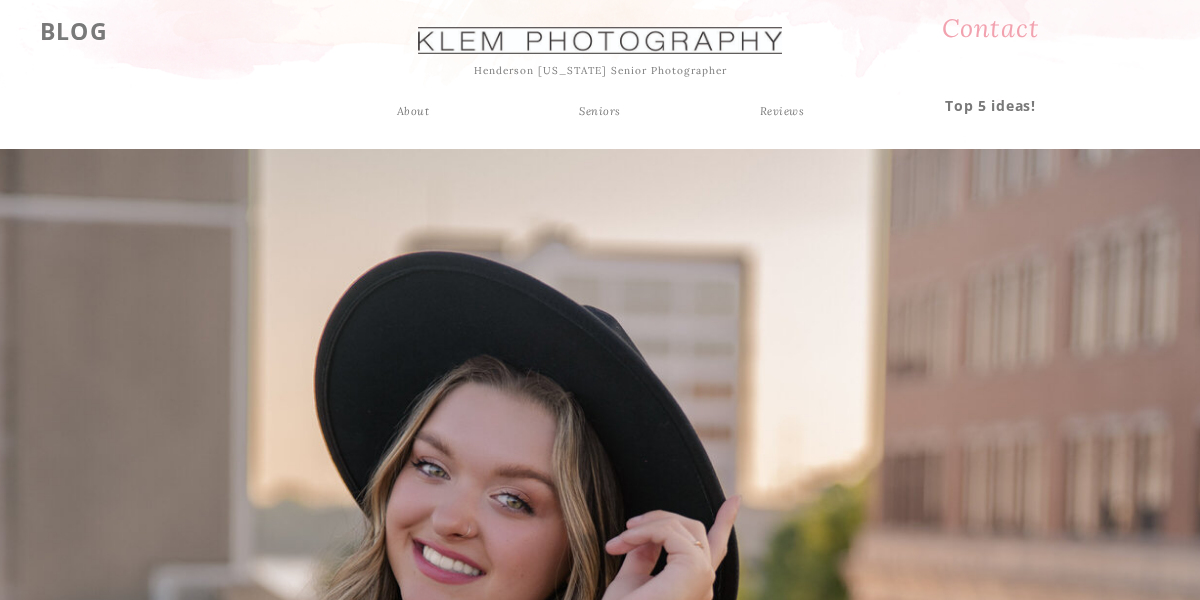 scroll, scrollTop: 0, scrollLeft: 0, axis: both 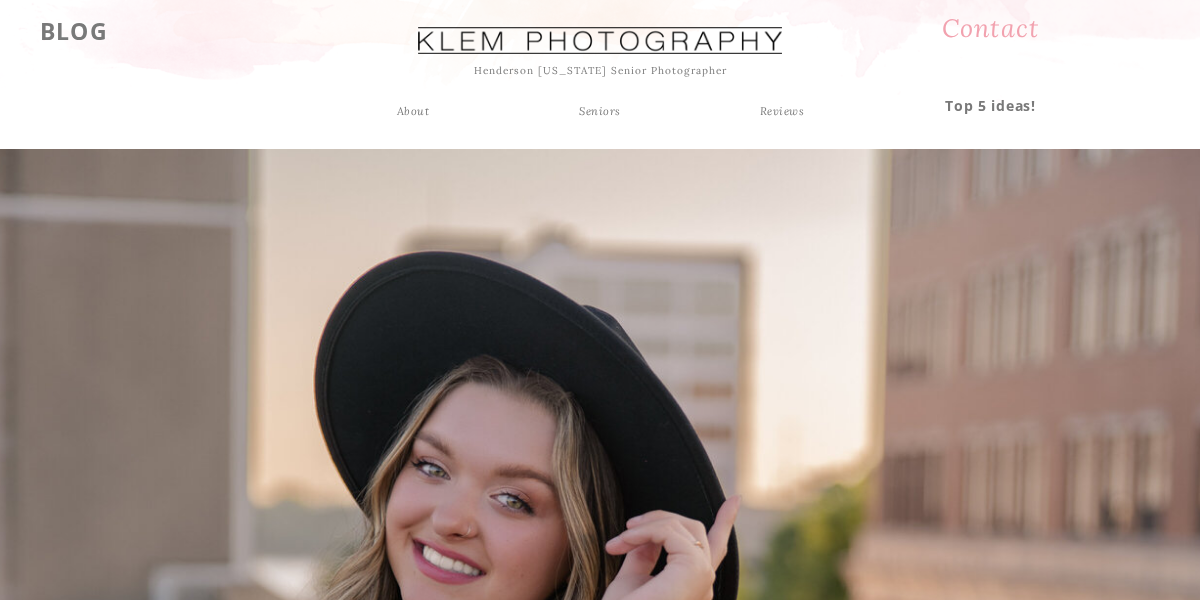 click on "BLOG" at bounding box center [74, 29] 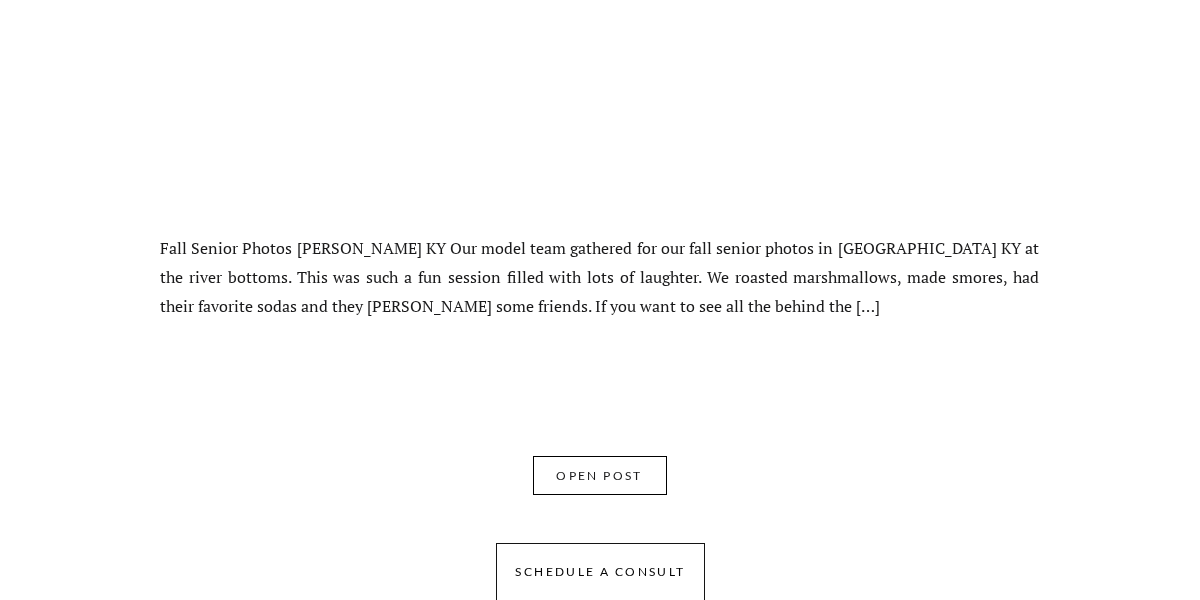 scroll, scrollTop: 8223, scrollLeft: 0, axis: vertical 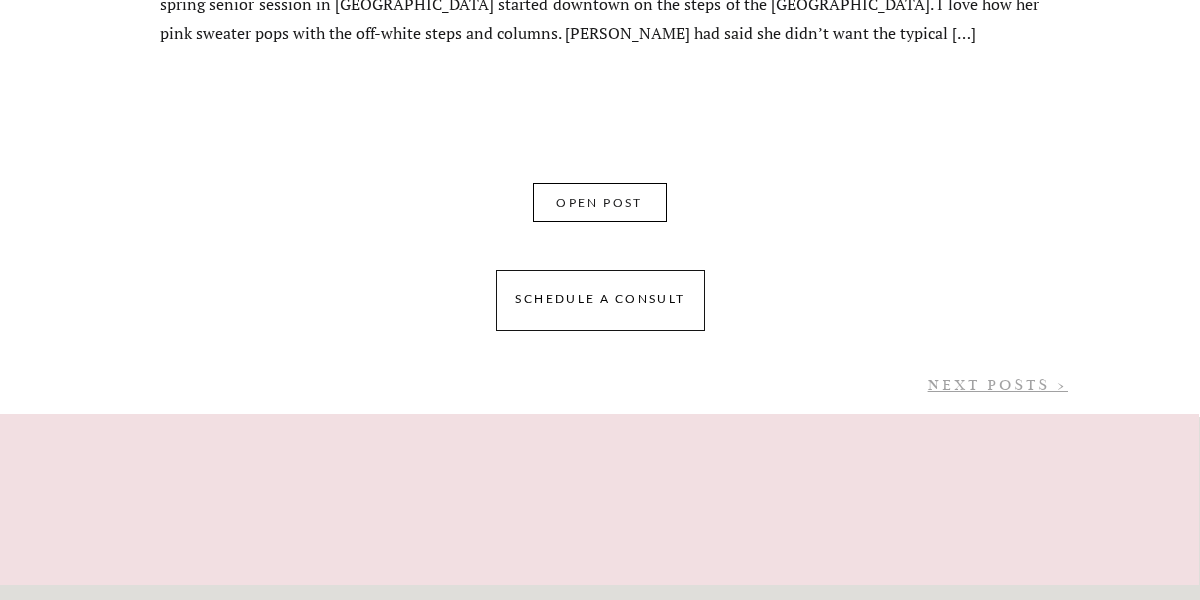 click on "NEXT POSTS >" at bounding box center (998, 385) 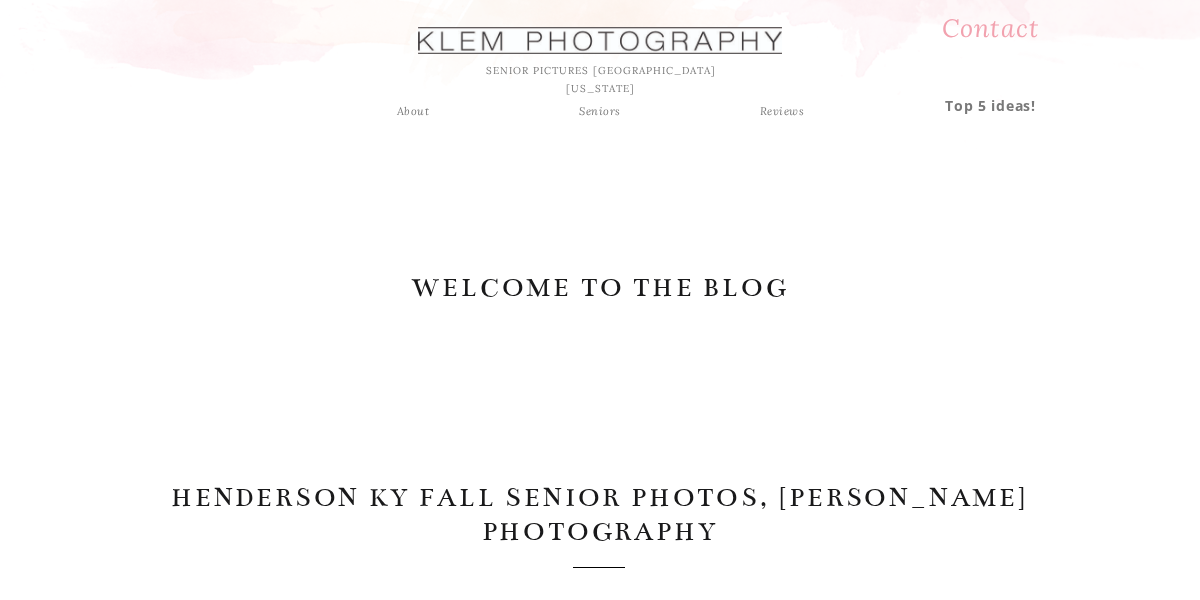 scroll, scrollTop: 0, scrollLeft: 0, axis: both 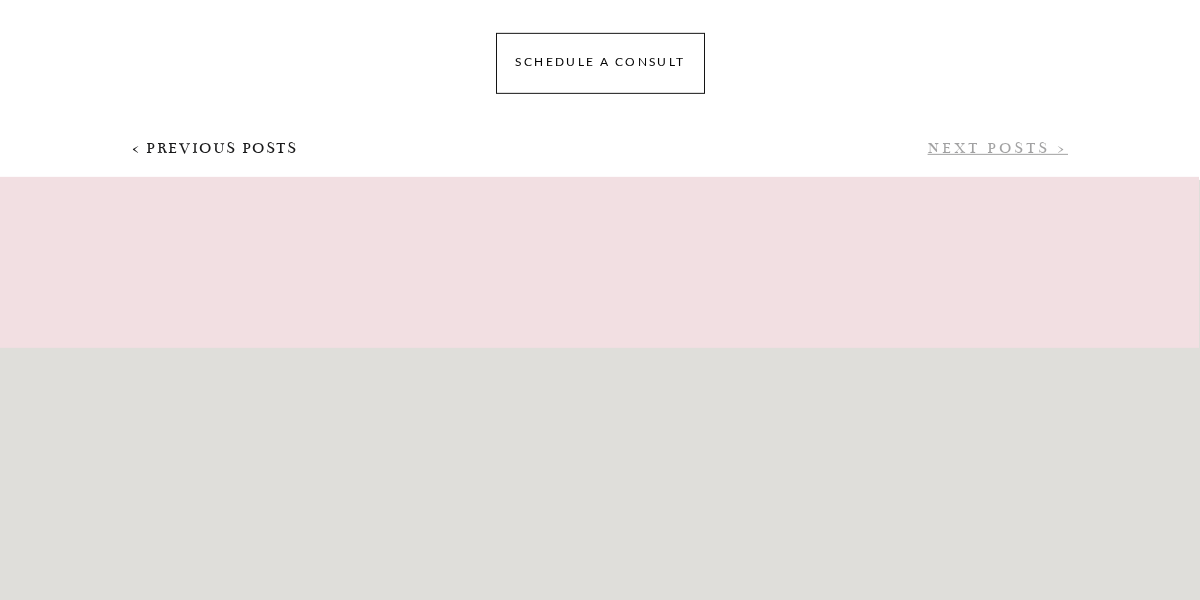 click on "NEXT POSTS >" at bounding box center (998, 148) 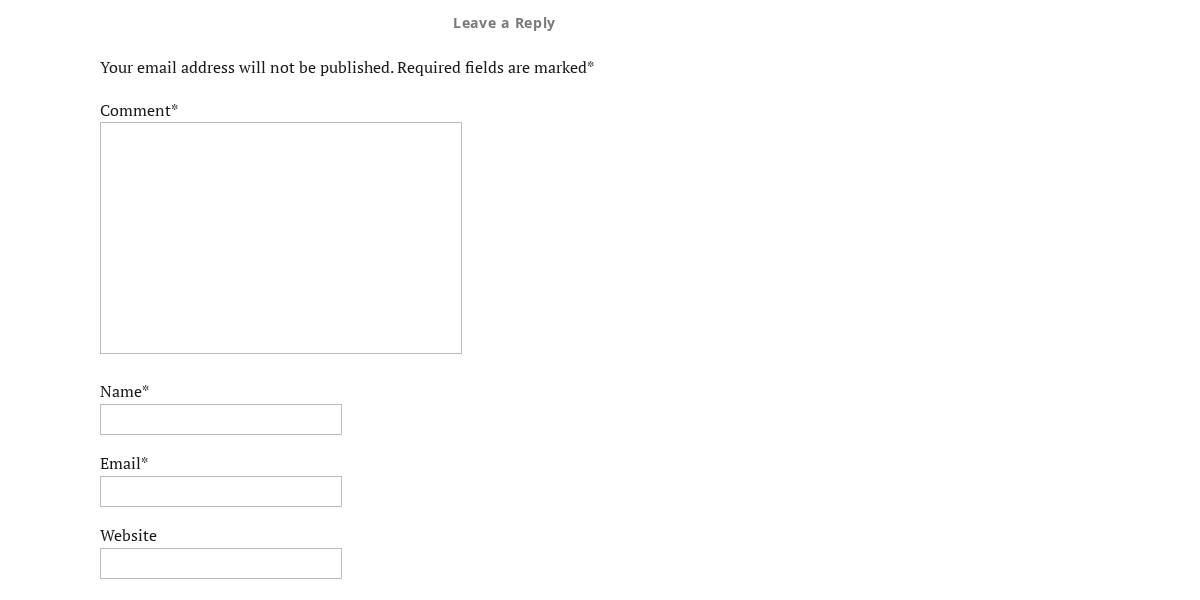 scroll, scrollTop: 8563, scrollLeft: 0, axis: vertical 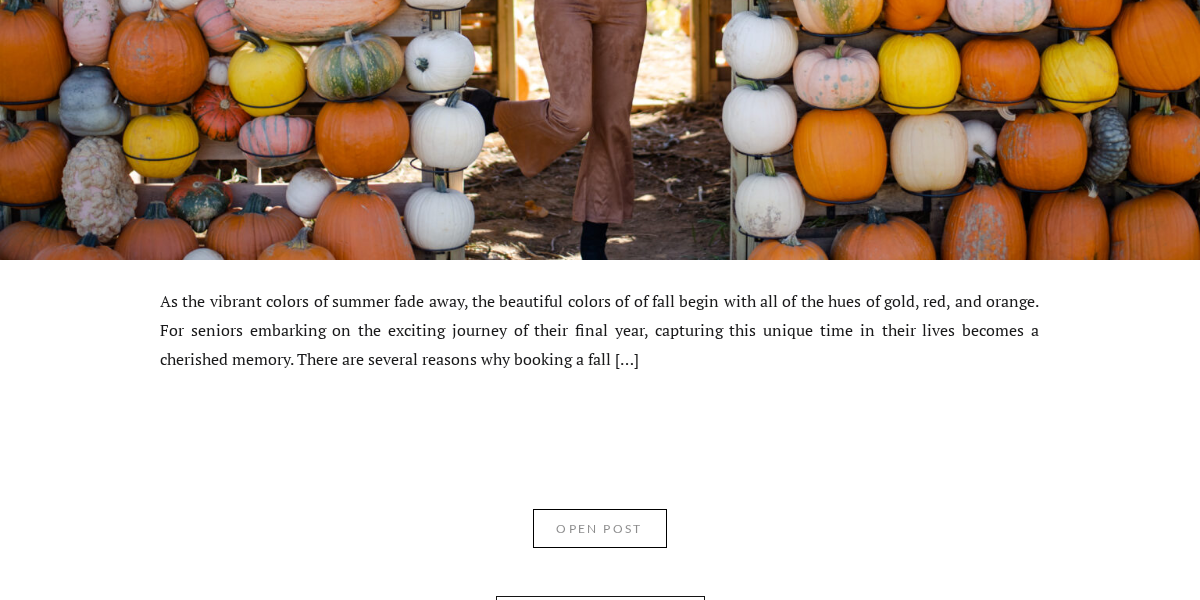 click on "Caden, Henderson County High School, Fall Senior Pictures, Klem Photography. Nov 21, 2023 Henderson County High School Senior Pictures When its comes to senior pictures at Henderson County High School for guys, there are several factors you want to consider to make sure you capture his personality and style. Here are a few tips: 1. Schedule a consult before his senior pictures when he is available. This involves […]
OPEN POST SCHEDULE A CONSULT Fall Senior Portraits, Henderson KY, Klem Photography Model Team Sep 26, 2023 Senior Portraits Henderson KY Our model team gathered for our fall senior portraits sessions at the Henderson KY river bottoms. This was such a fun session filled with lots of laughter. We took the top and doors off the jeep, hung some lights, and had a cozy blanket in the back to capture all the […]
OPEN POST SCHEDULE A CONSULT Senior Model Team Waterfall Session, Henderson County KY Senior Photographer, Klem Photography Aug 8, 2023
OPEN POST SCHEDULE A CONSULT Aug 1, 2023" at bounding box center (600, 743) 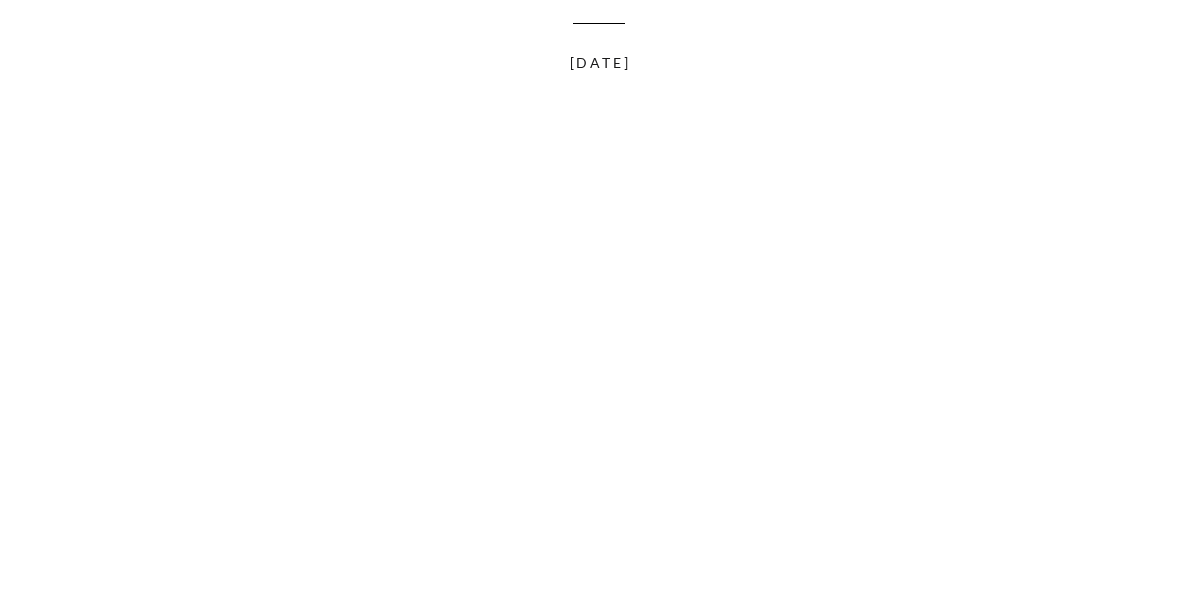 scroll, scrollTop: 10255, scrollLeft: 0, axis: vertical 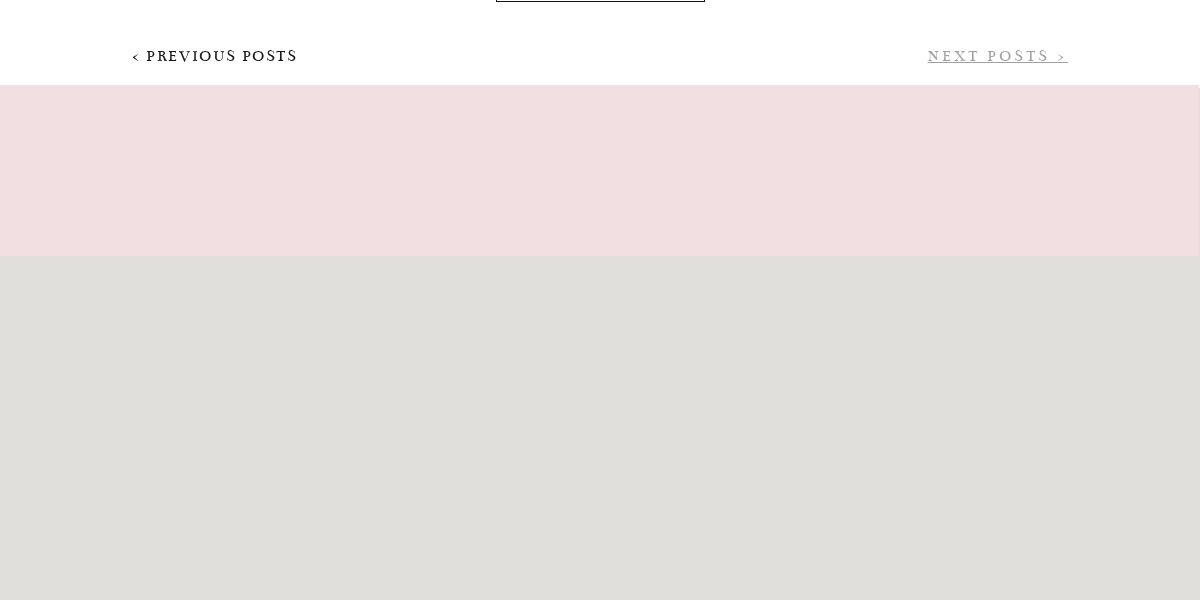 click on "NEXT POSTS >" at bounding box center (998, 56) 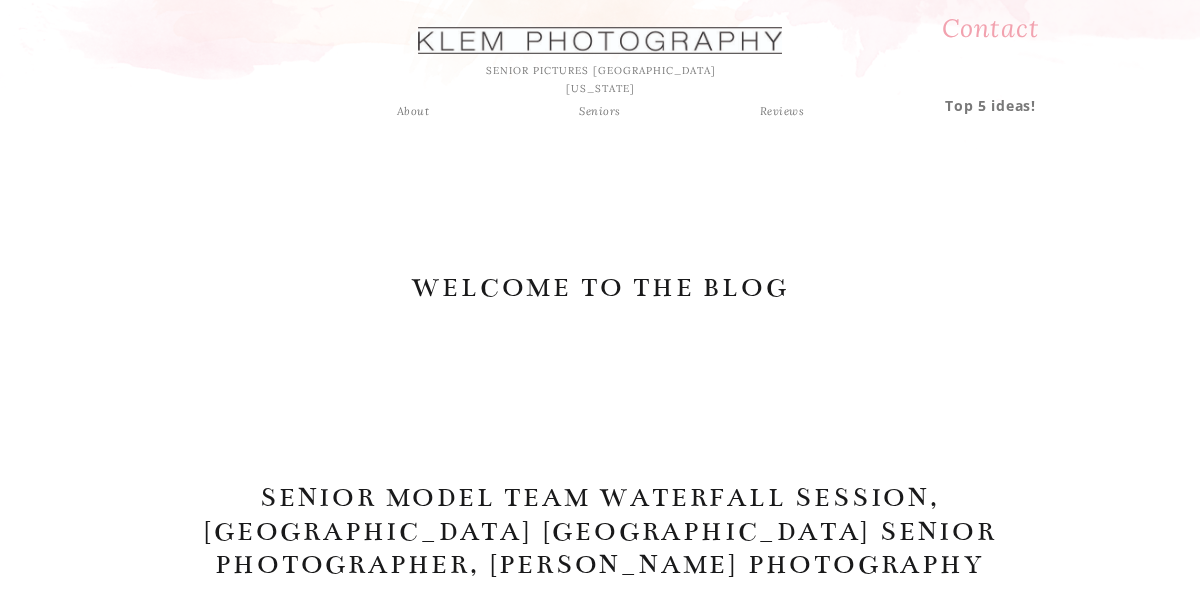 scroll, scrollTop: 0, scrollLeft: 0, axis: both 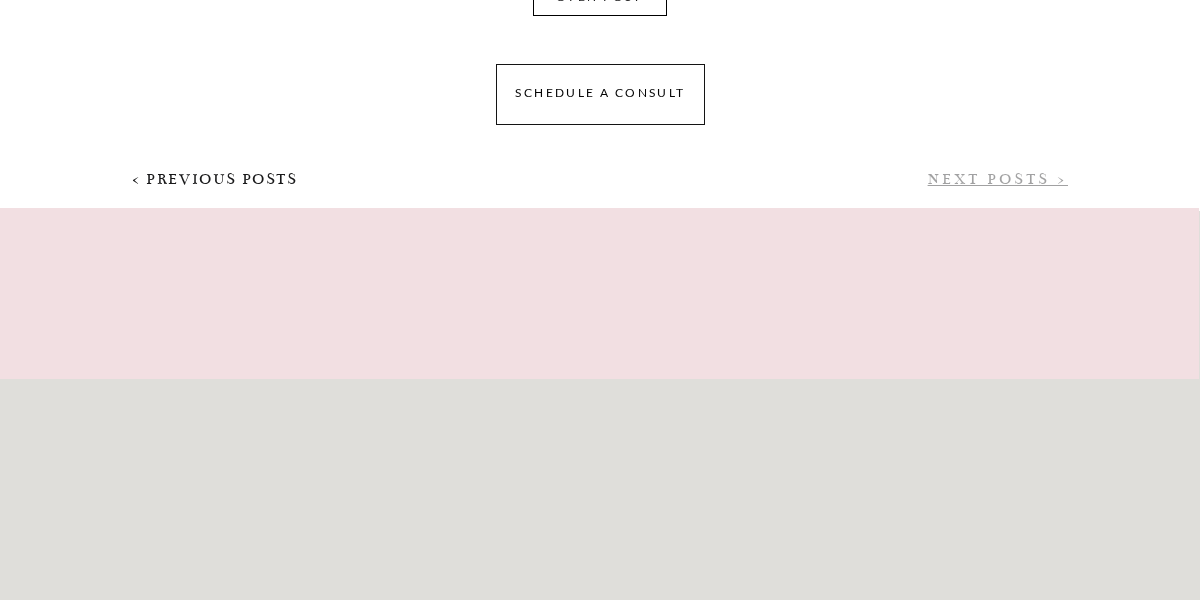 click on "NEXT POSTS >" at bounding box center (998, 179) 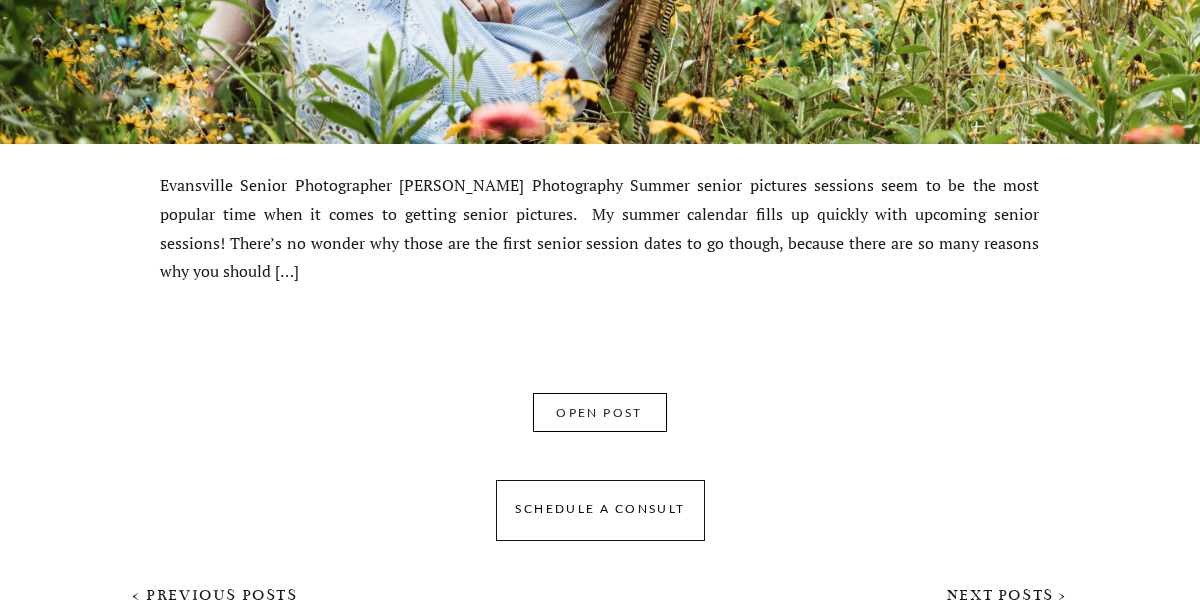 scroll, scrollTop: 13600, scrollLeft: 0, axis: vertical 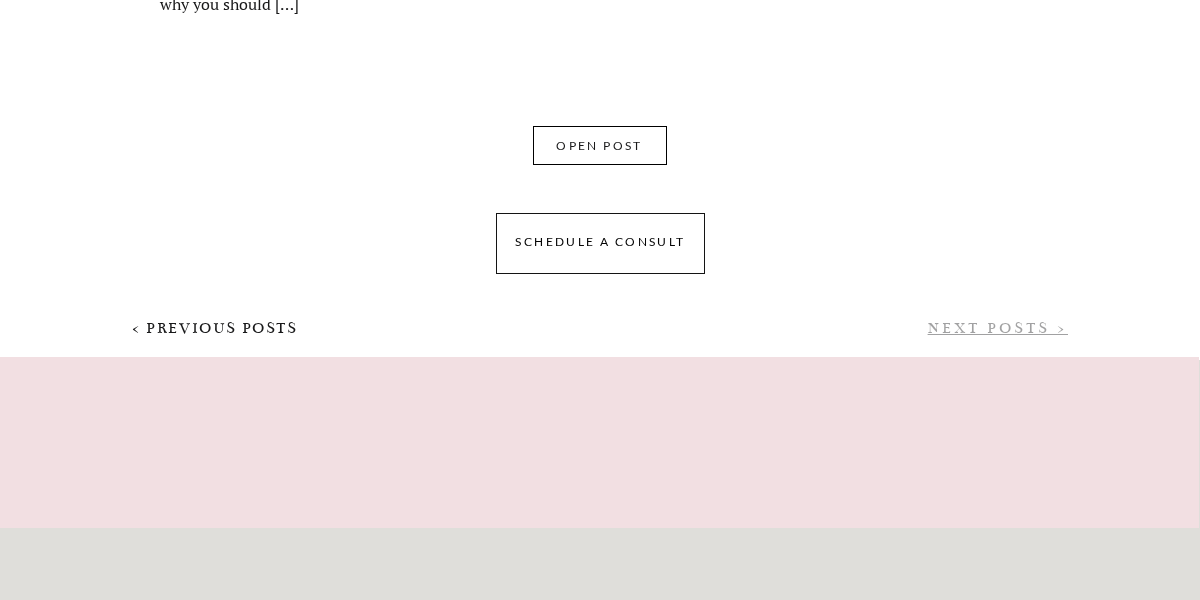 click on "NEXT POSTS >" at bounding box center [998, 328] 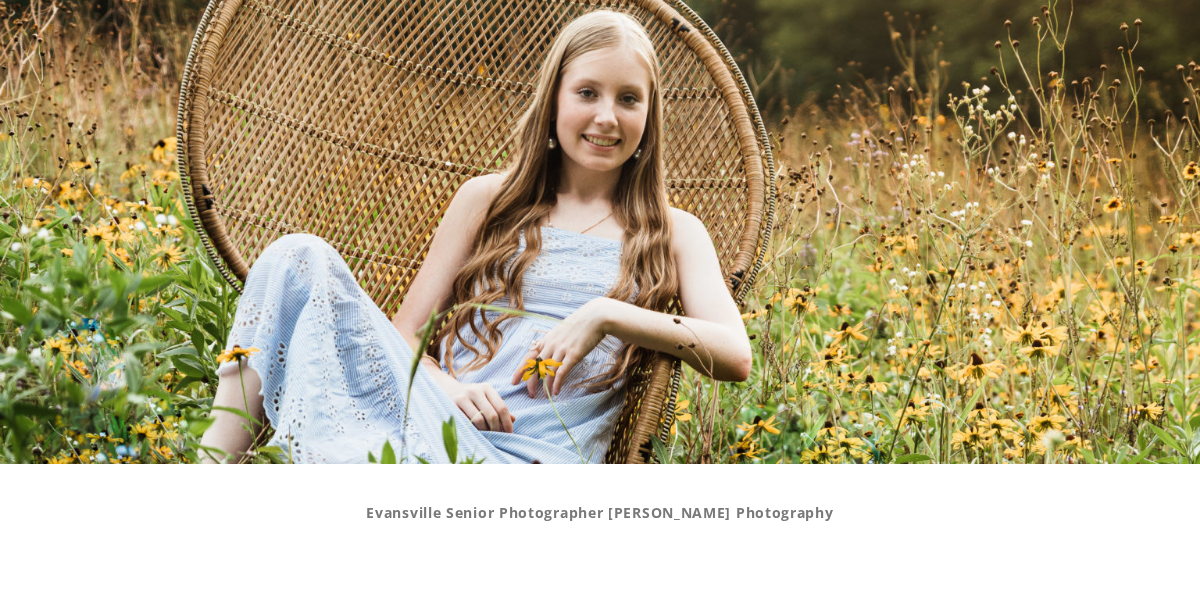 scroll, scrollTop: 670, scrollLeft: 0, axis: vertical 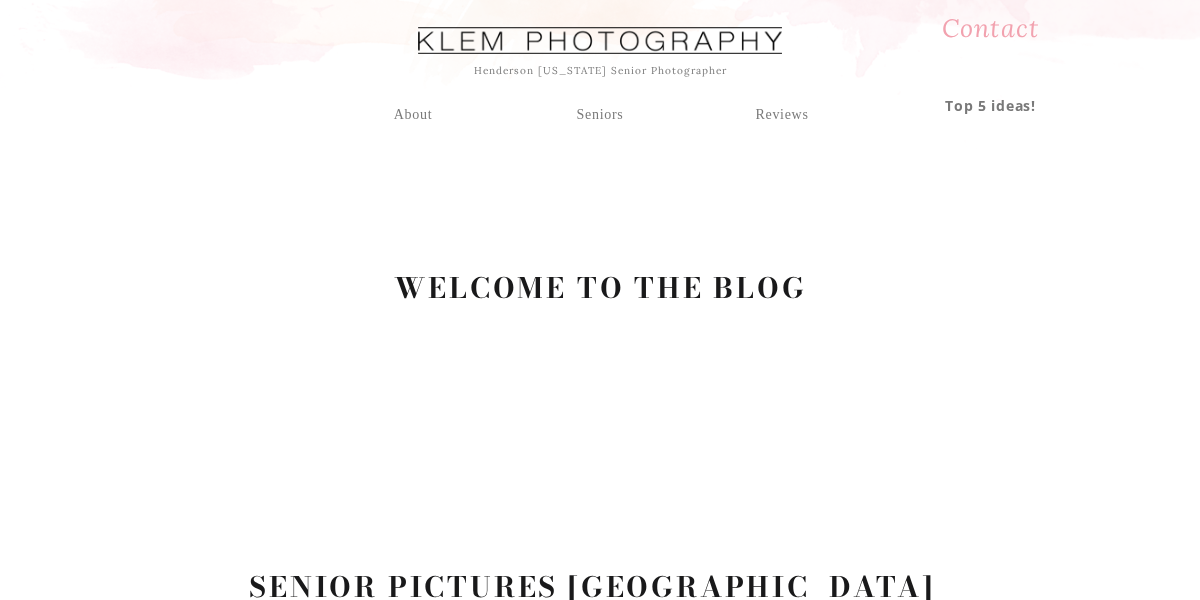 click on "Seniors" at bounding box center (600, 111) 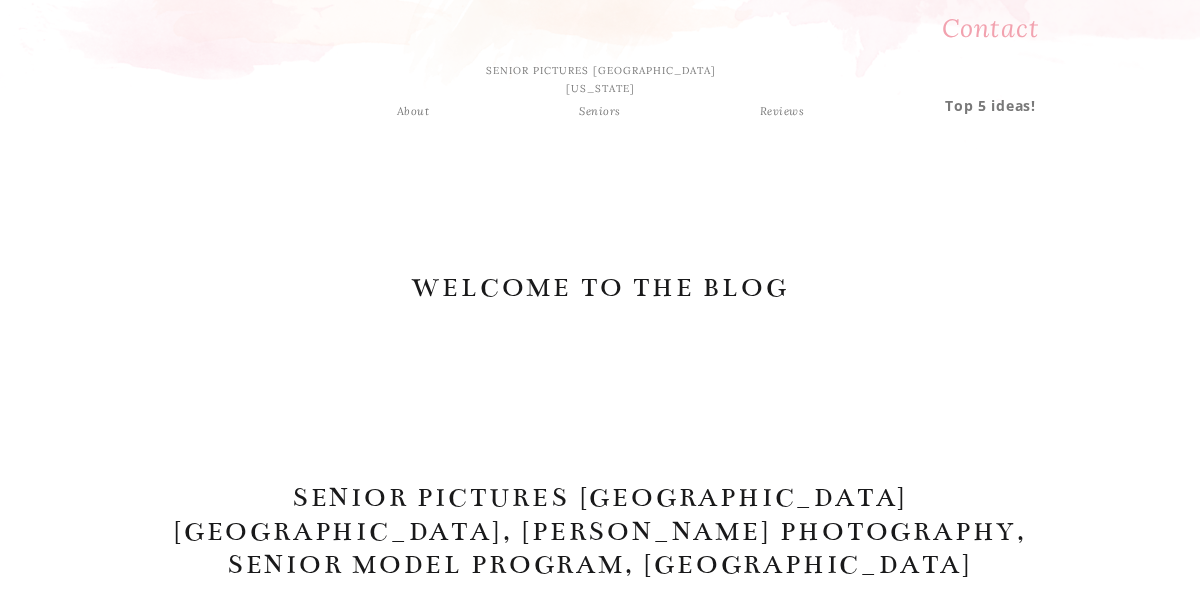 scroll, scrollTop: 0, scrollLeft: 0, axis: both 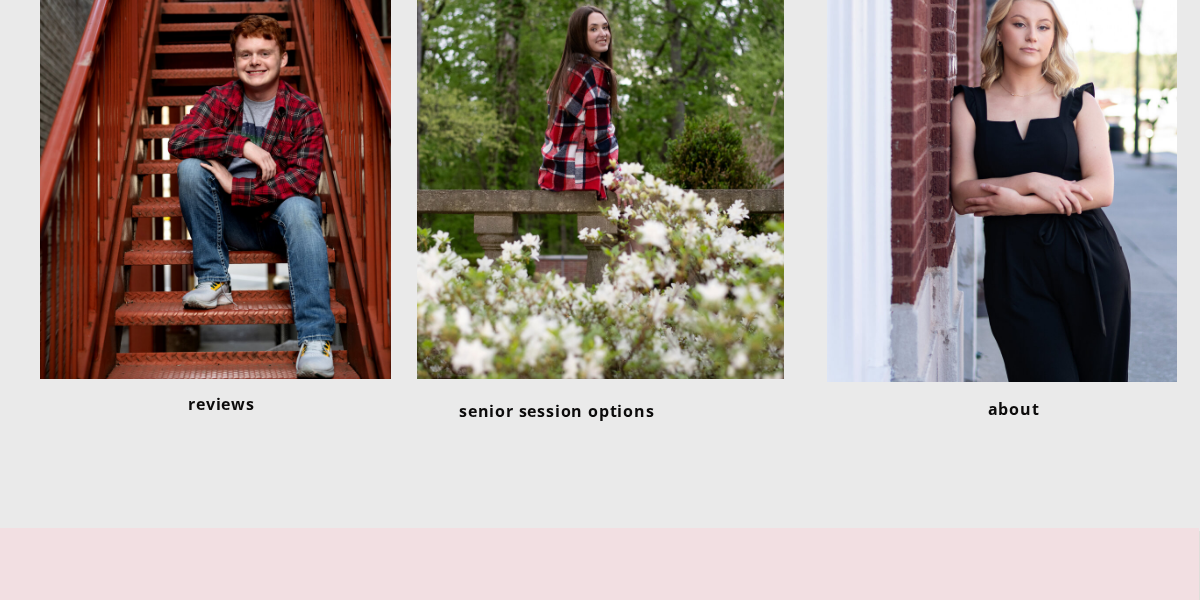 click at bounding box center [600, 143] 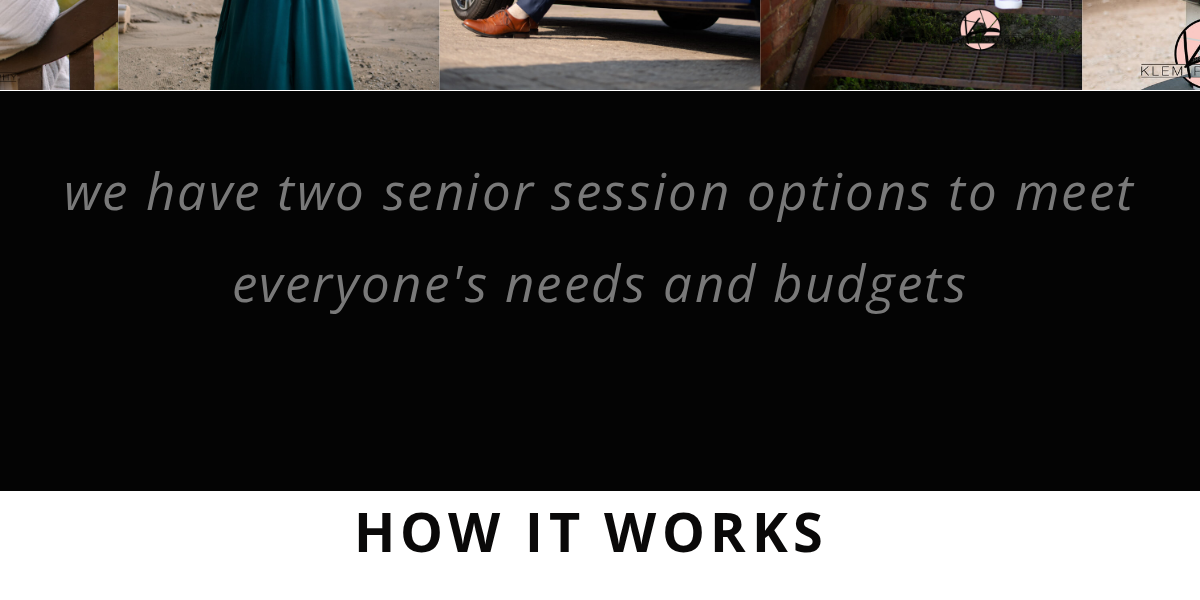 scroll, scrollTop: 0, scrollLeft: 0, axis: both 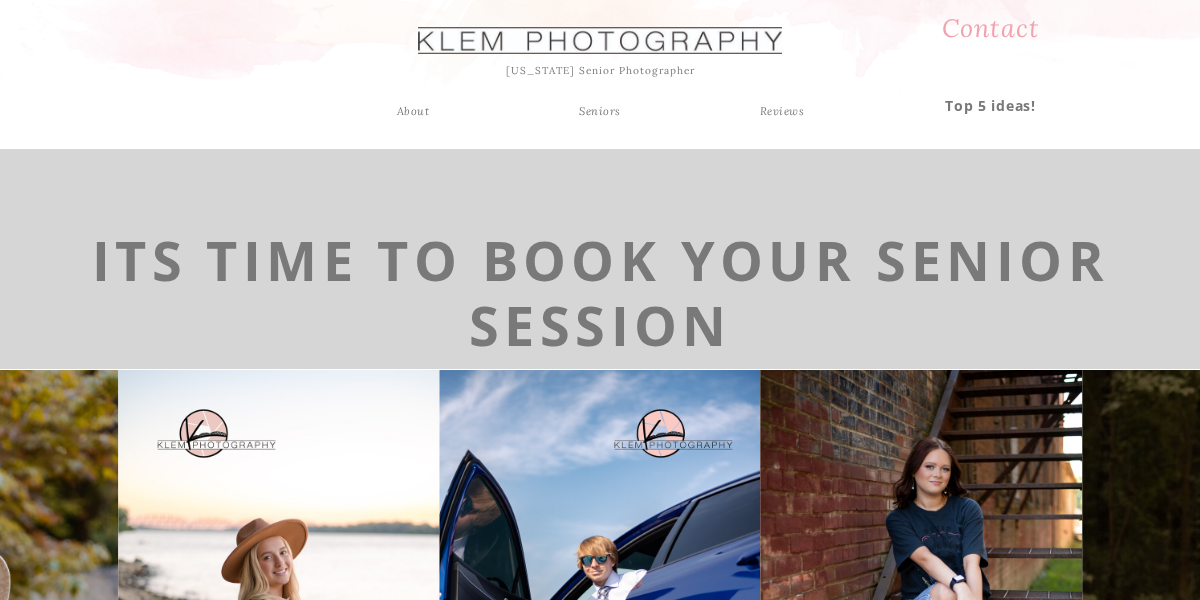 click on "About" at bounding box center [413, 111] 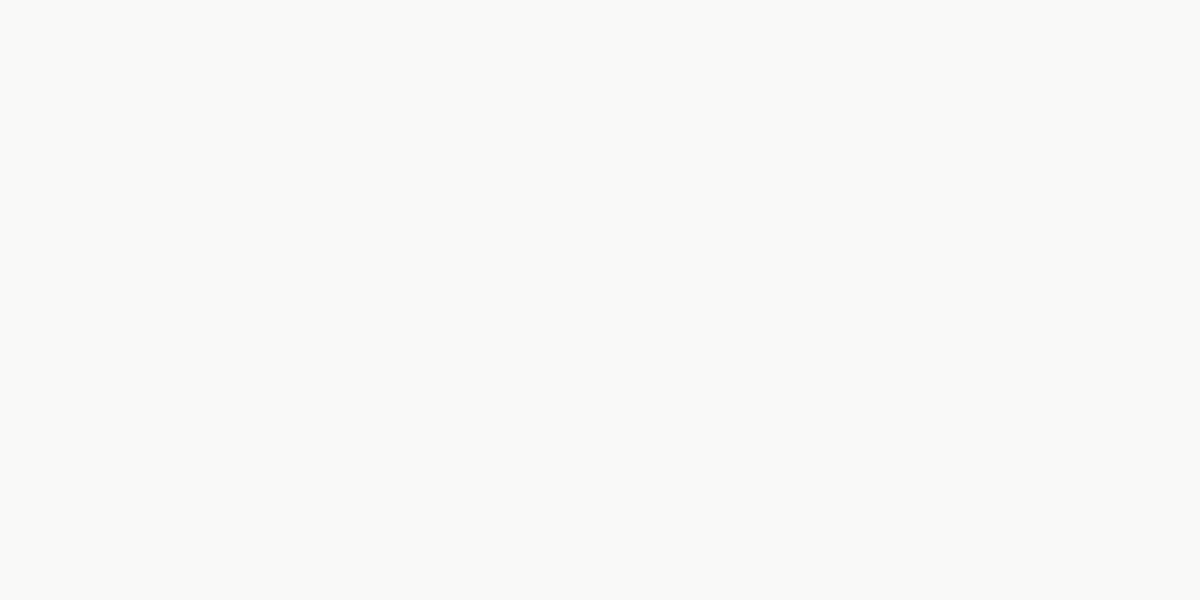 scroll, scrollTop: 1398, scrollLeft: 0, axis: vertical 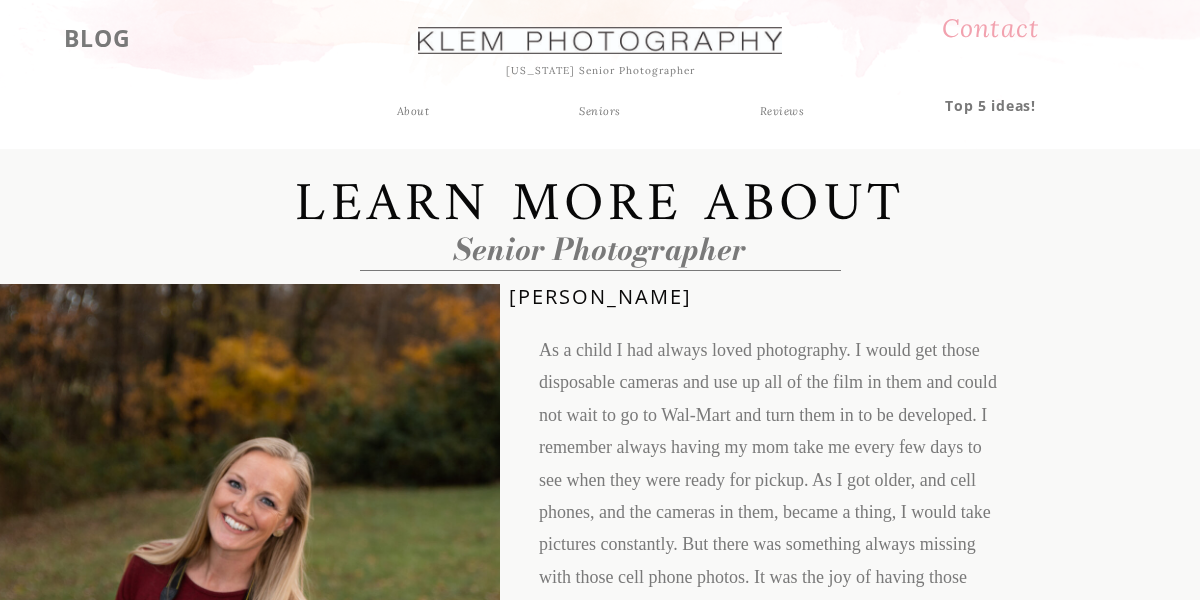 click on "BLOG" at bounding box center (97, 36) 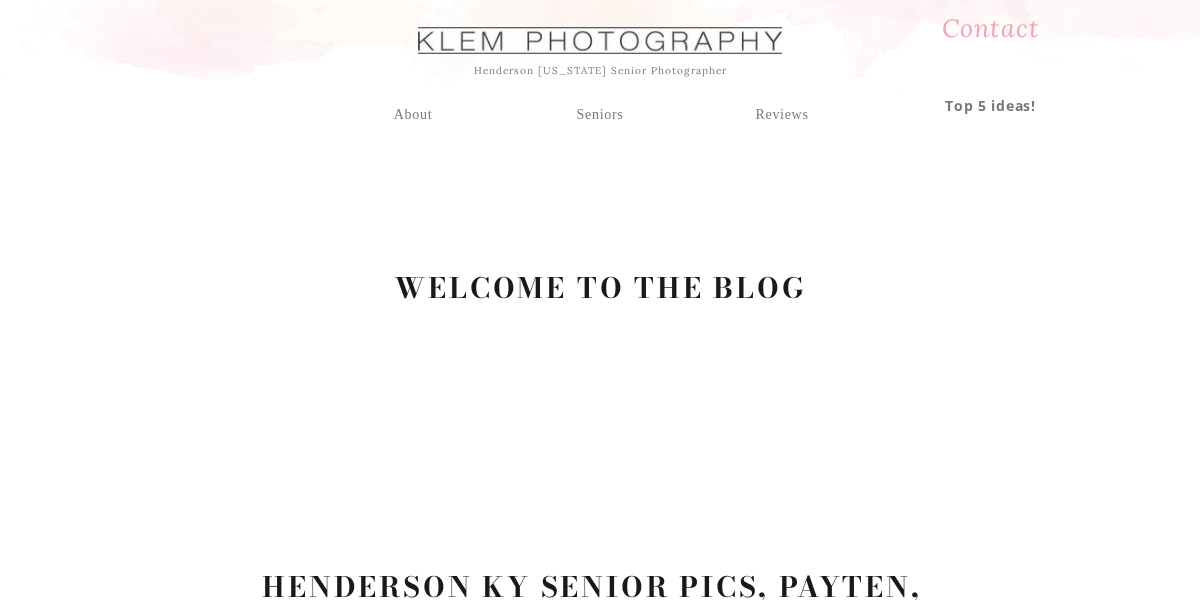 scroll, scrollTop: 0, scrollLeft: 0, axis: both 